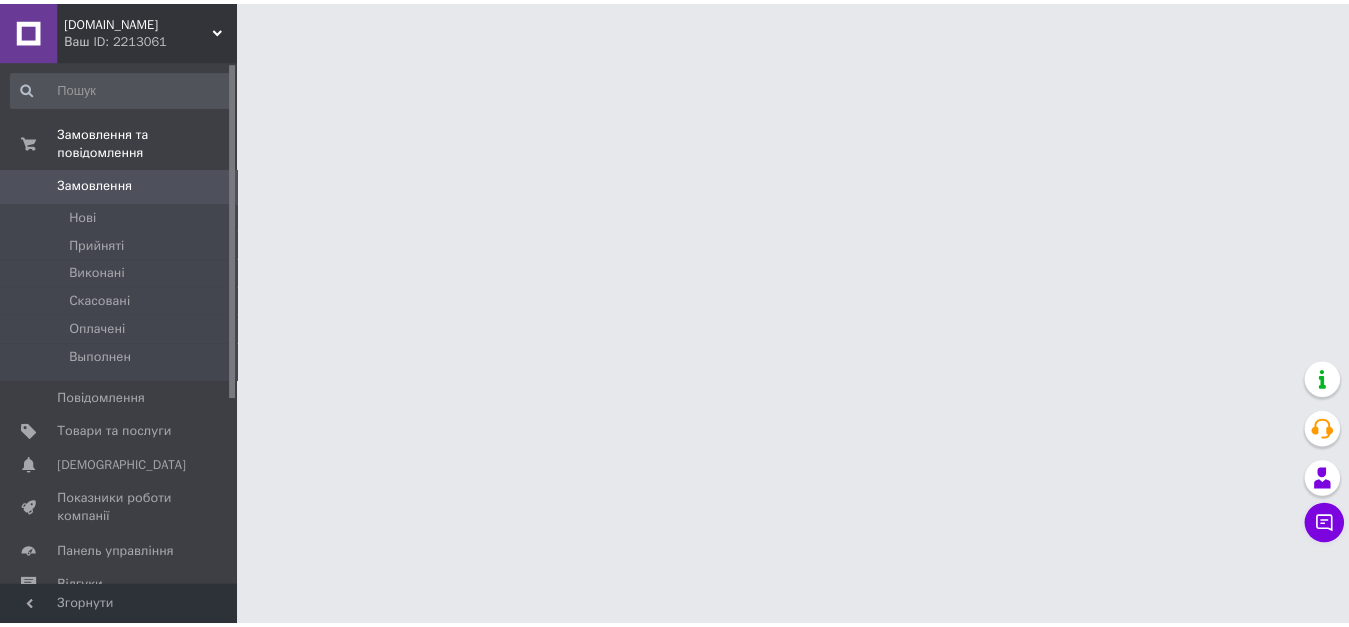 scroll, scrollTop: 0, scrollLeft: 0, axis: both 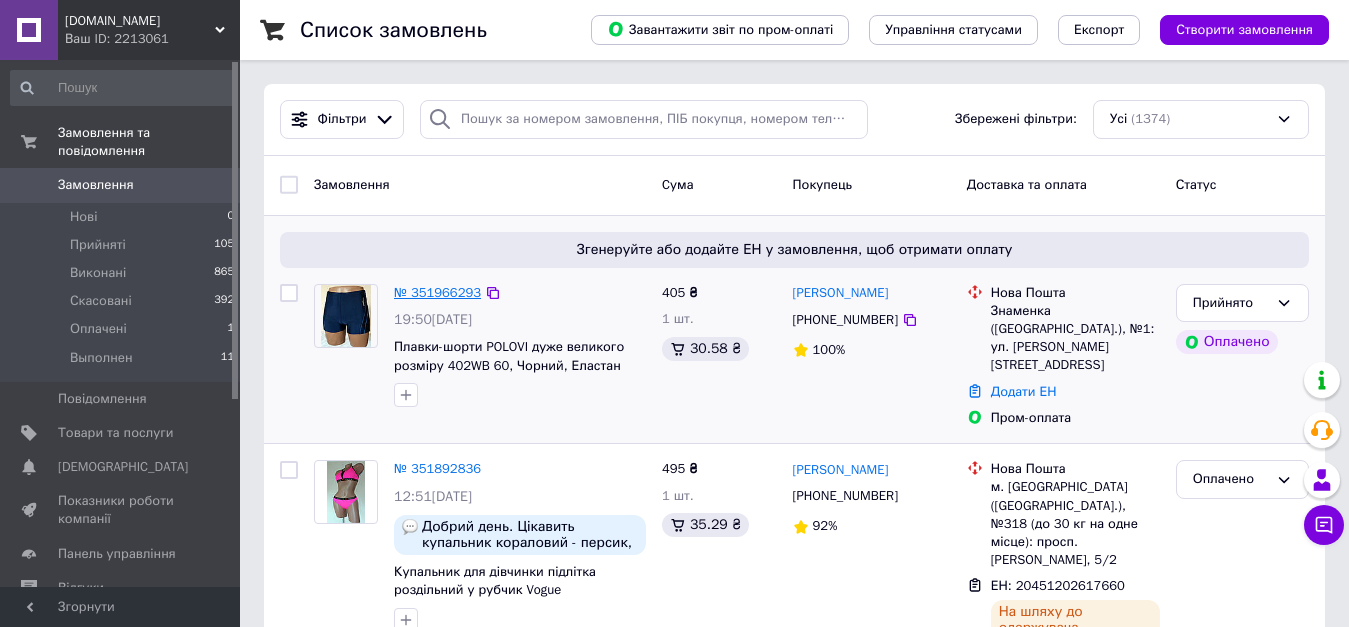 click on "№ 351966293" at bounding box center (437, 292) 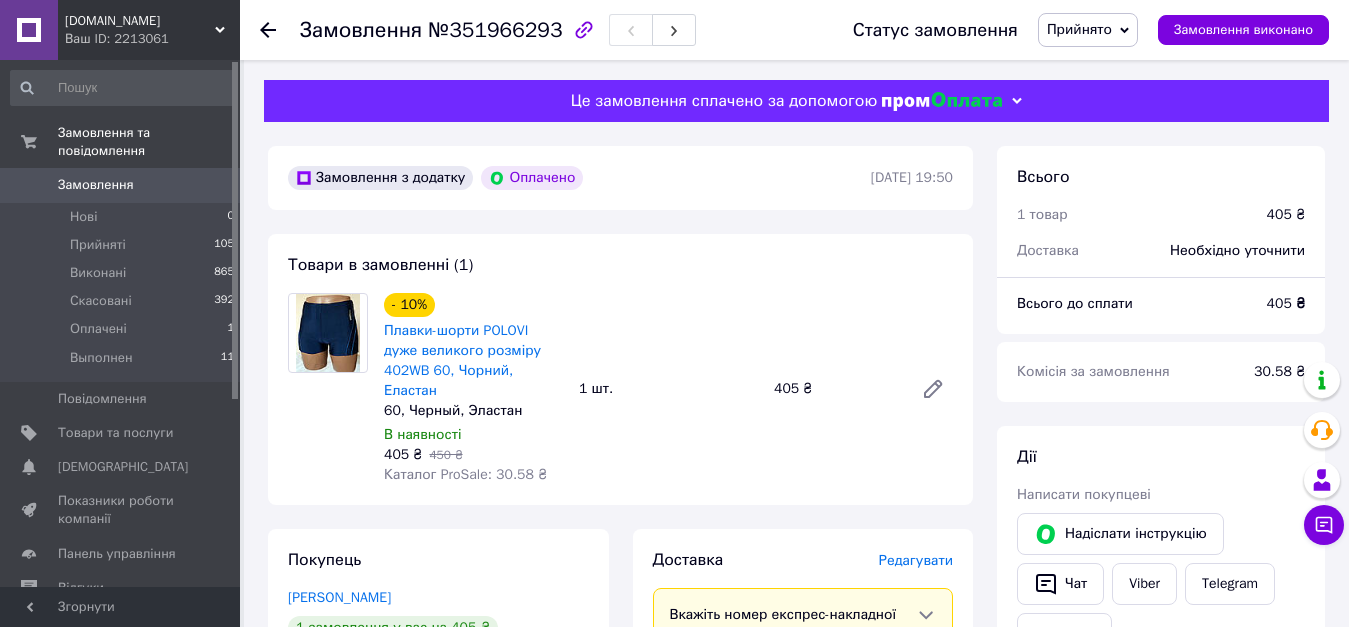 click on "Замовлення" at bounding box center (96, 185) 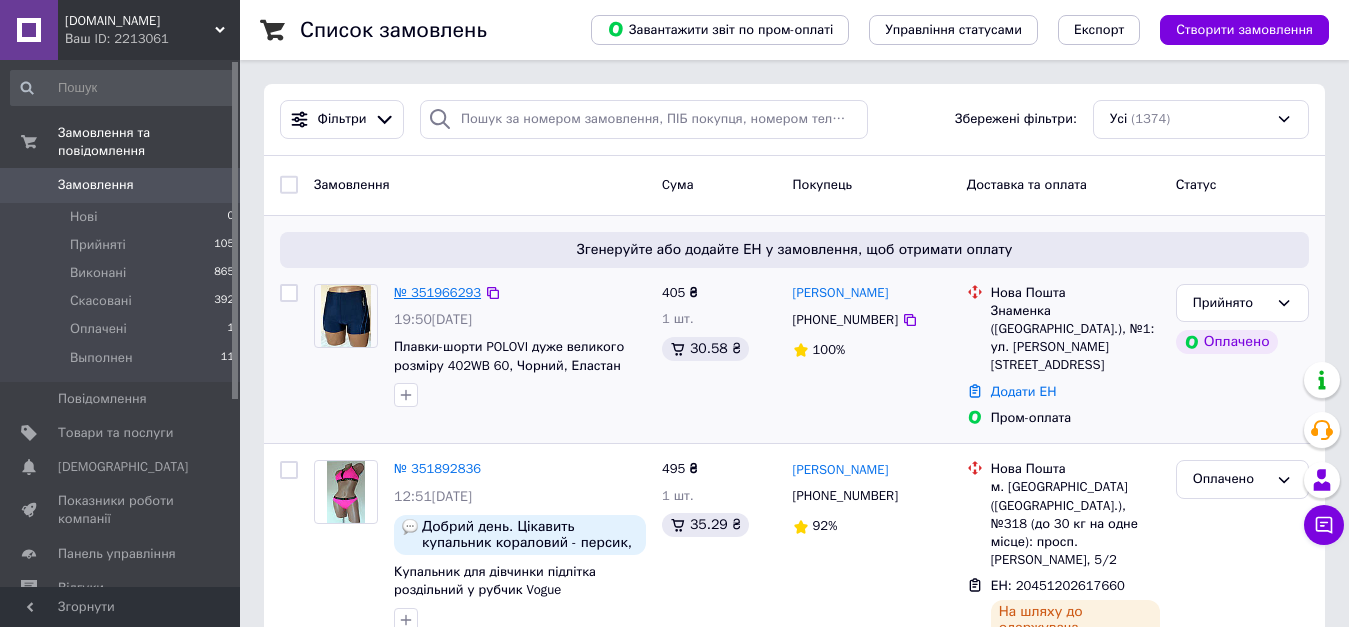 click on "№ 351966293" at bounding box center [437, 292] 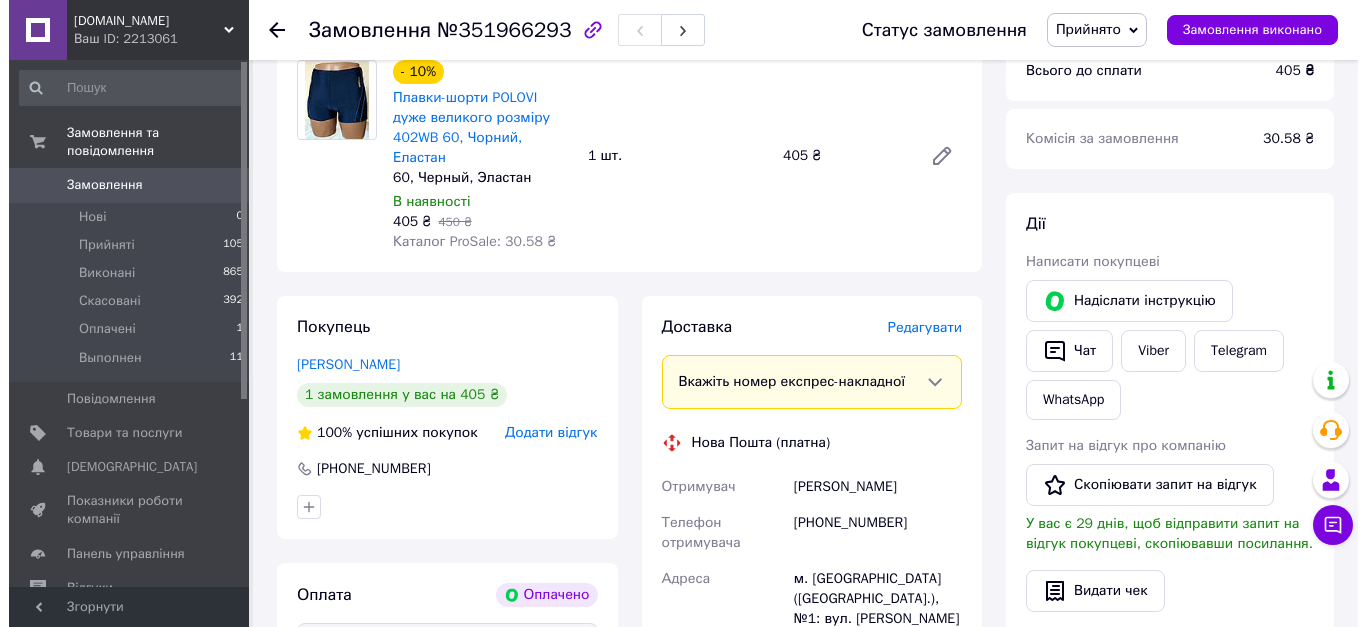 scroll, scrollTop: 367, scrollLeft: 0, axis: vertical 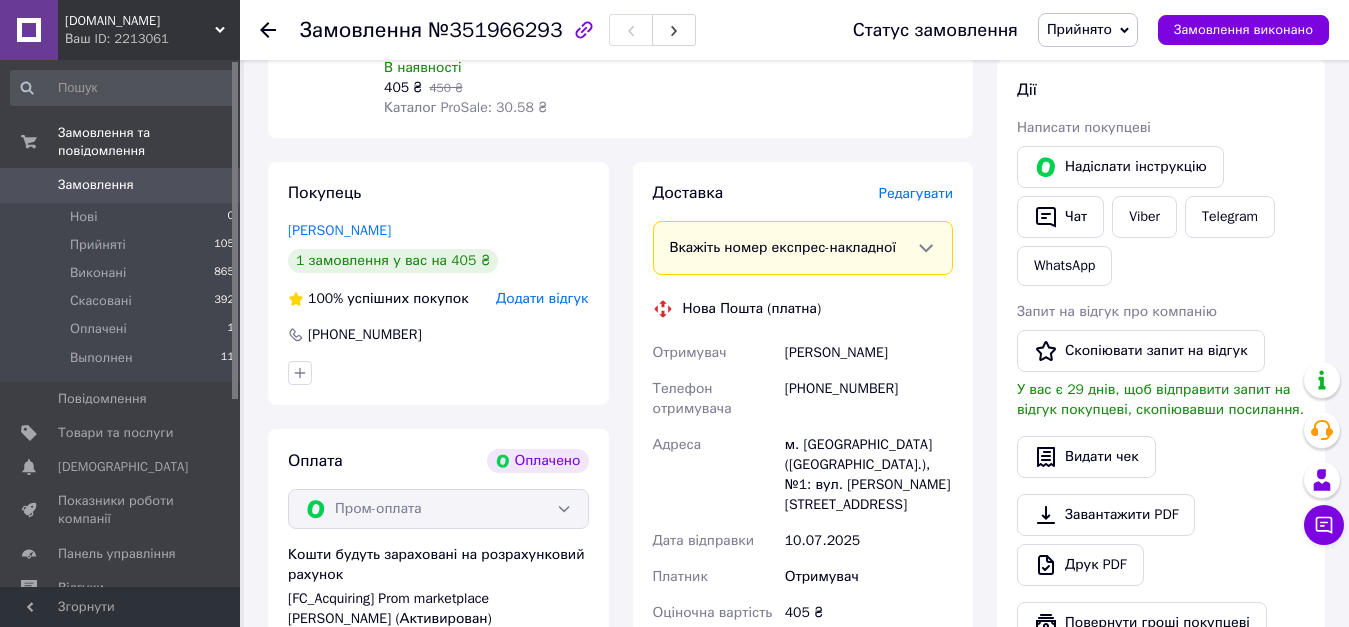 click on "Редагувати" at bounding box center [916, 193] 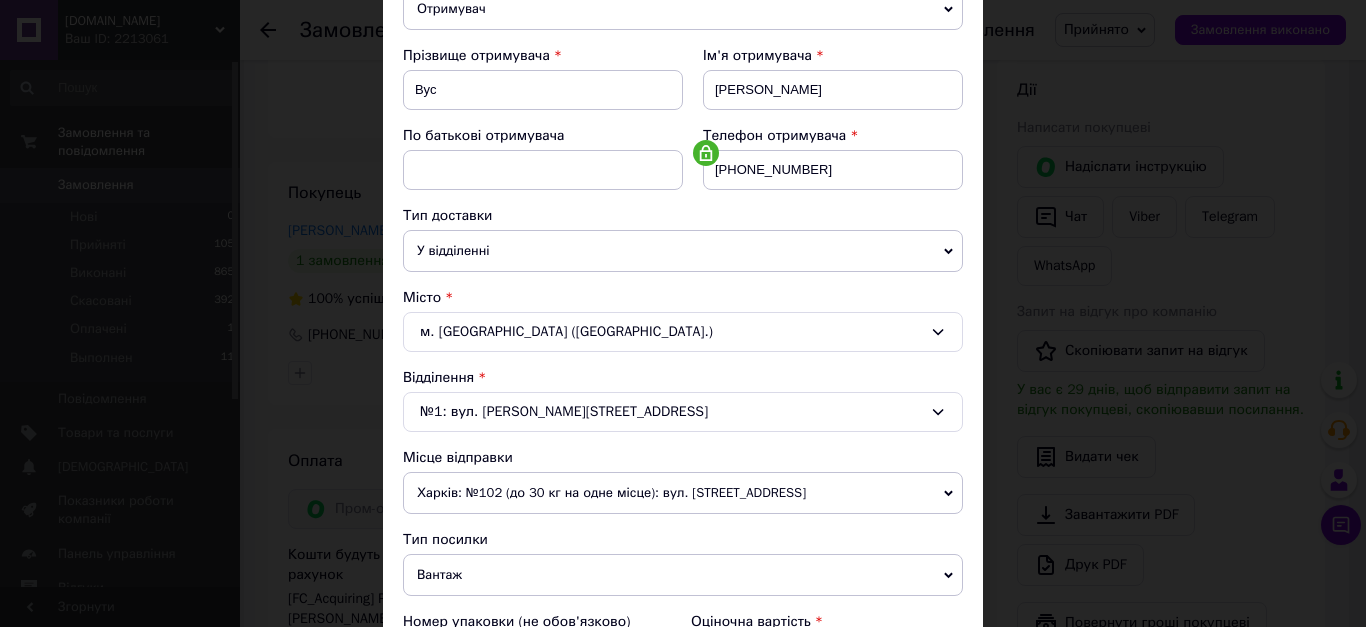scroll, scrollTop: 333, scrollLeft: 0, axis: vertical 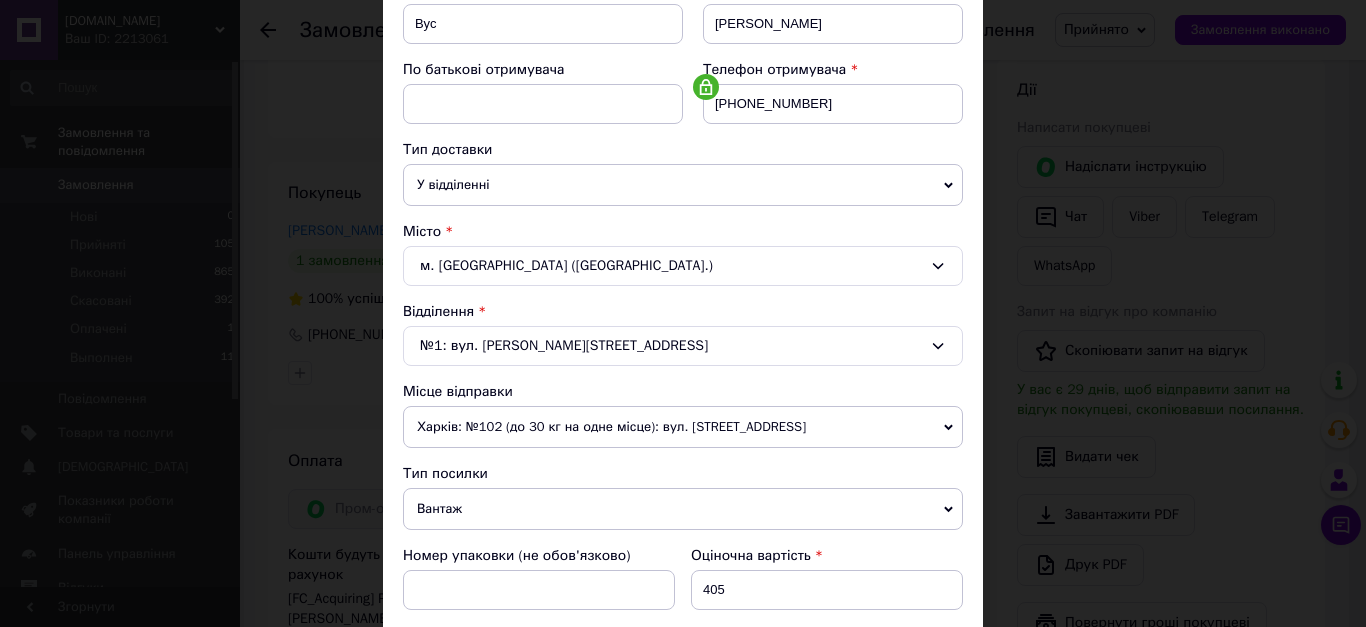 click on "Харків: №102 (до 30 кг на одне місце): вул. Краснодарська, 181 Б" at bounding box center (683, 427) 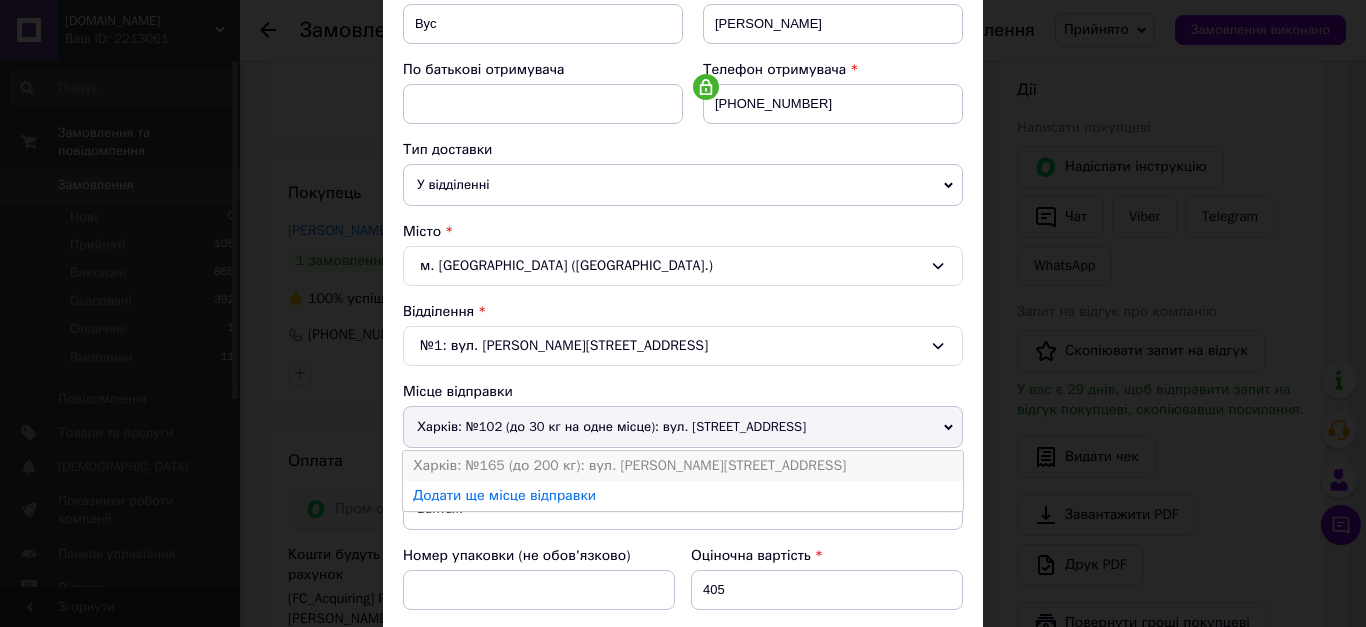 click on "Харків: №165 (до 200 кг): вул. Амосова, 36-А" at bounding box center [683, 466] 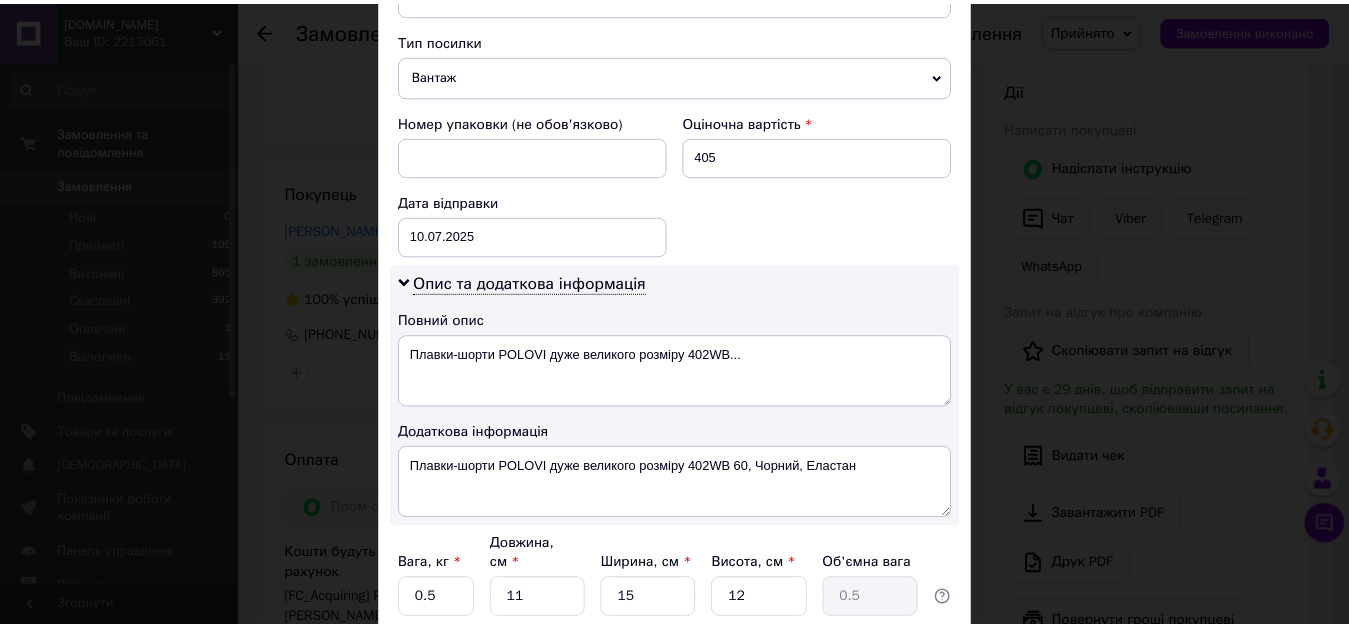scroll, scrollTop: 900, scrollLeft: 0, axis: vertical 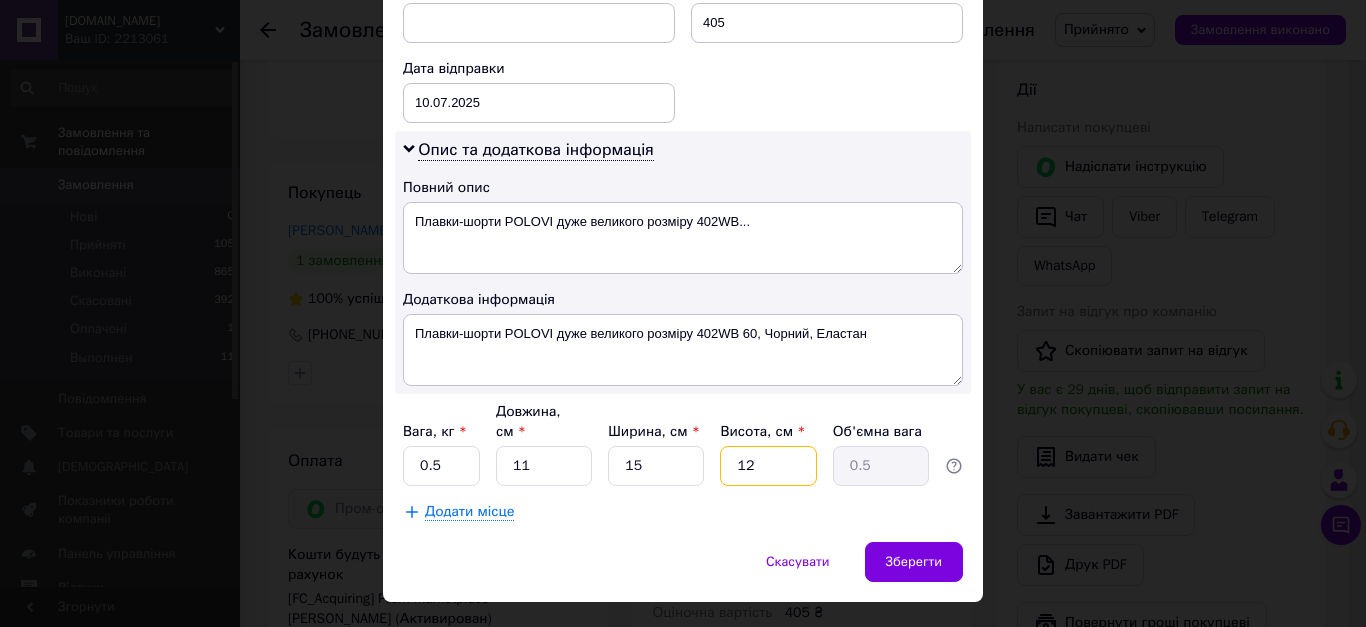 click on "12" at bounding box center [768, 466] 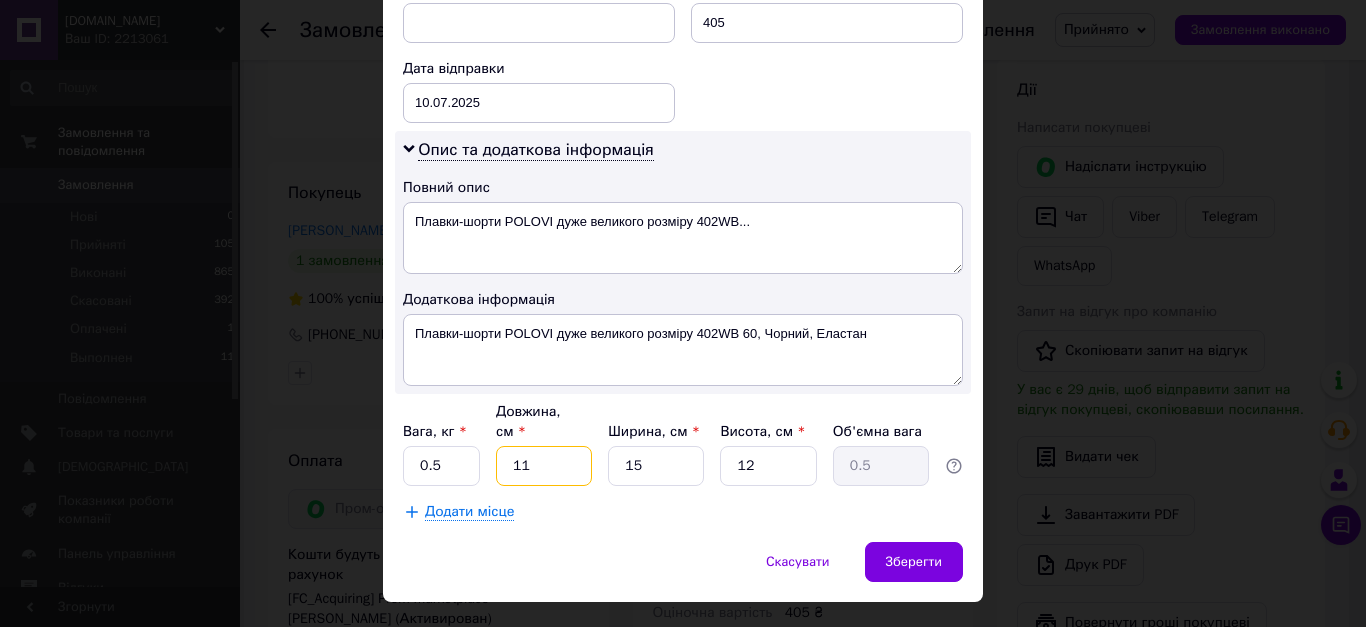 click on "11" at bounding box center (544, 466) 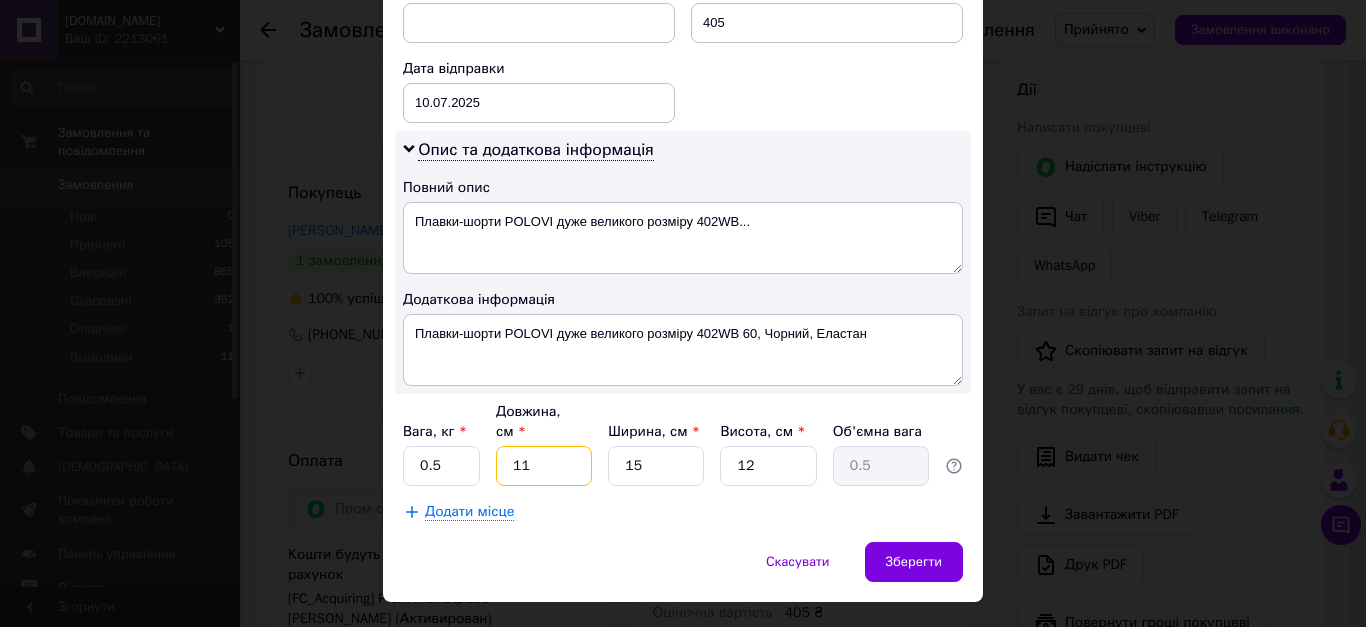 type on "2" 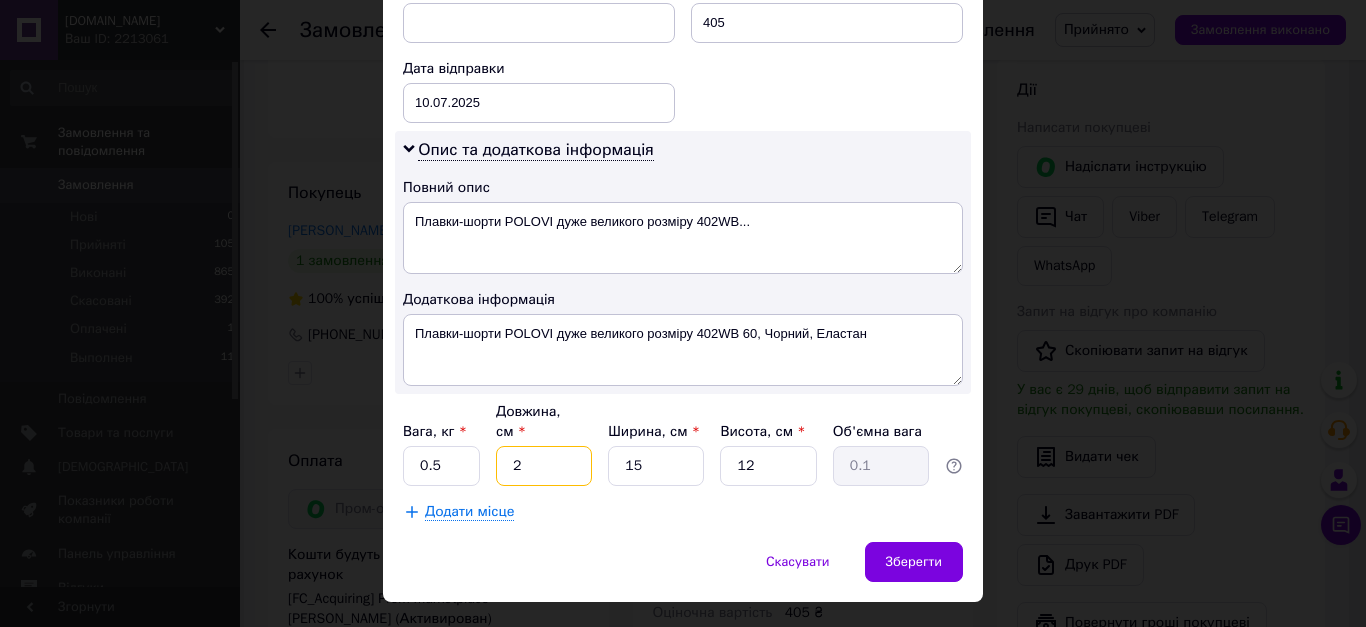 type on "22" 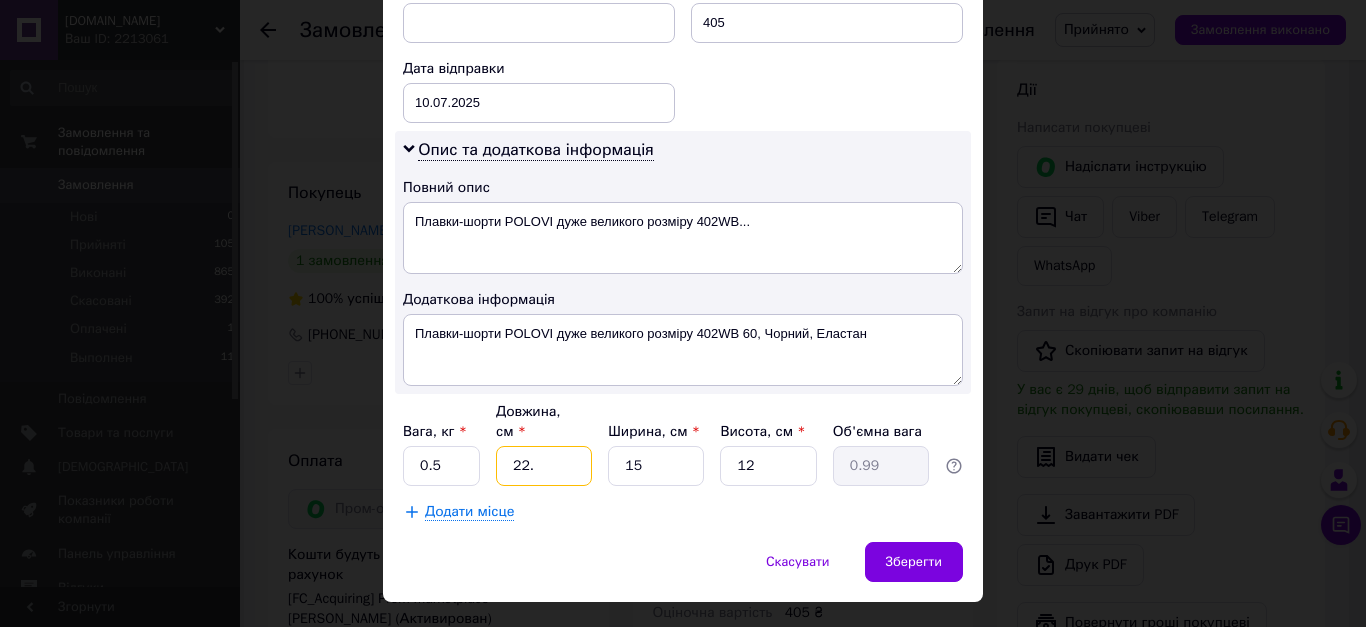 type on "22.2" 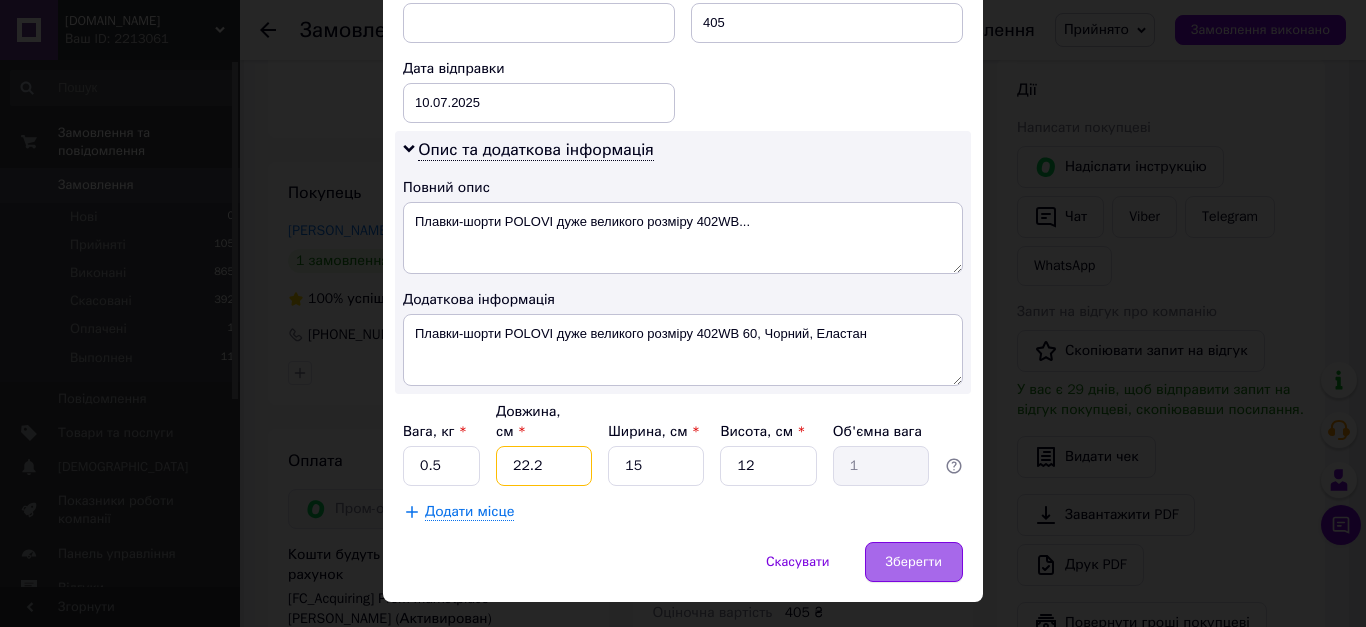 type on "22.2" 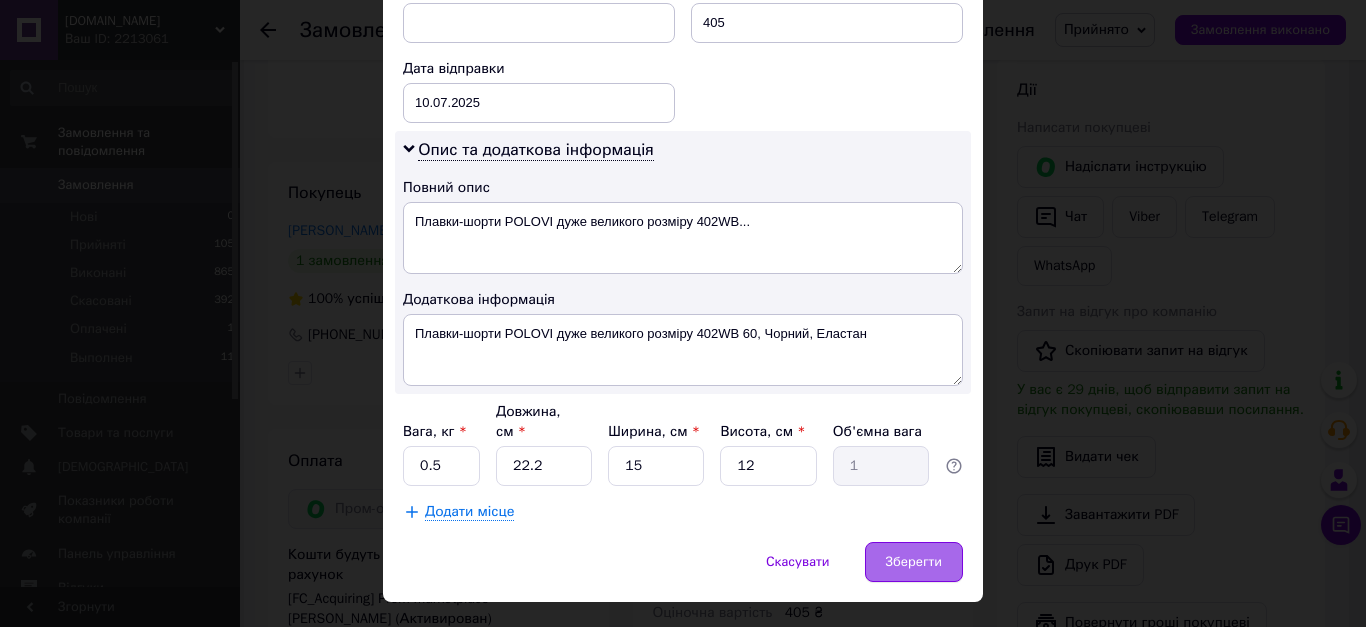 click on "Зберегти" at bounding box center (914, 562) 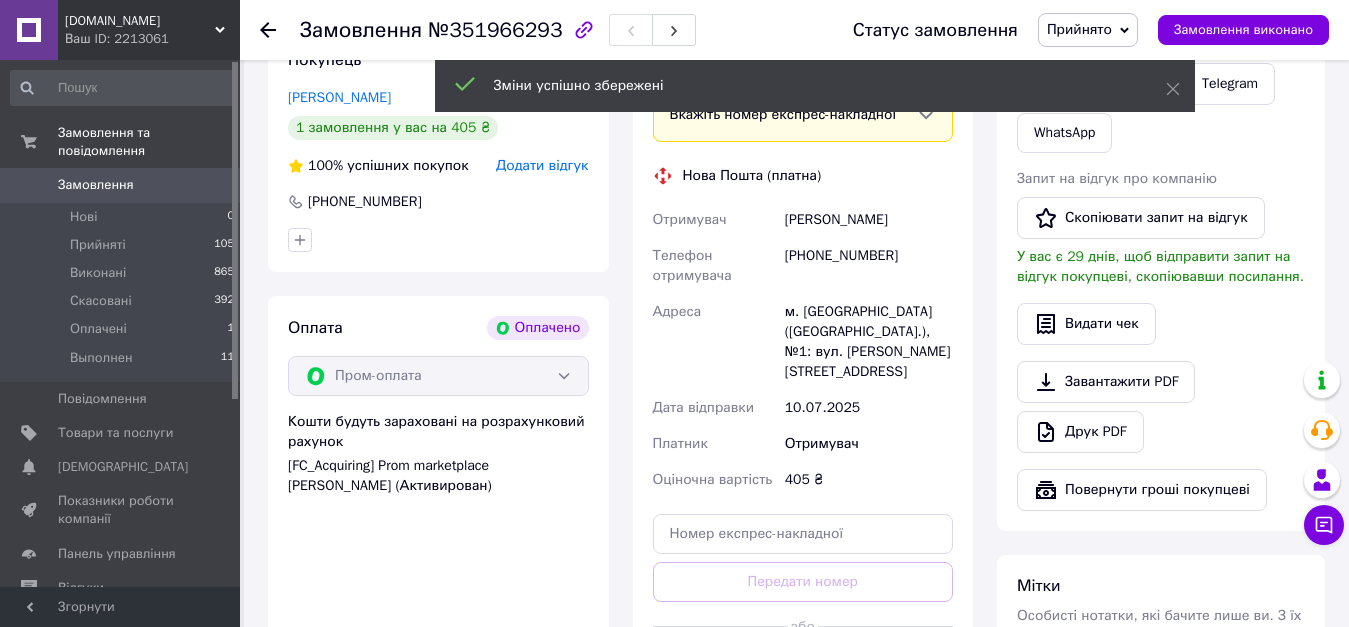 scroll, scrollTop: 600, scrollLeft: 0, axis: vertical 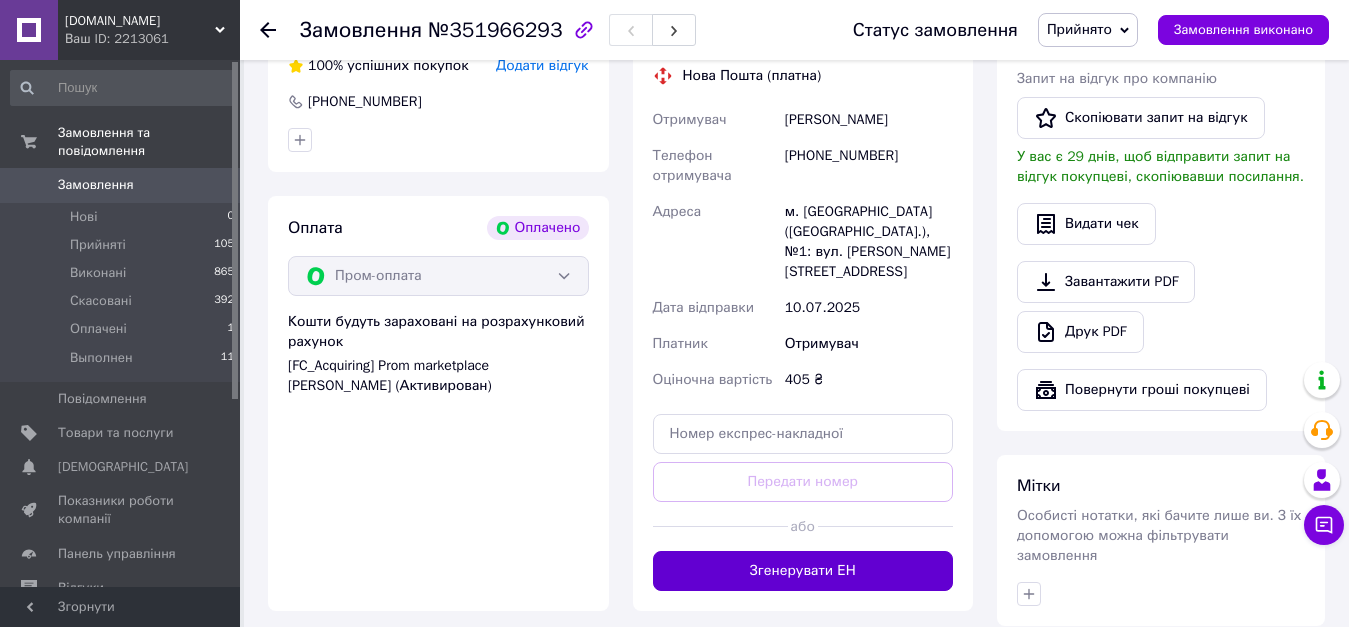 click on "Згенерувати ЕН" at bounding box center [803, 571] 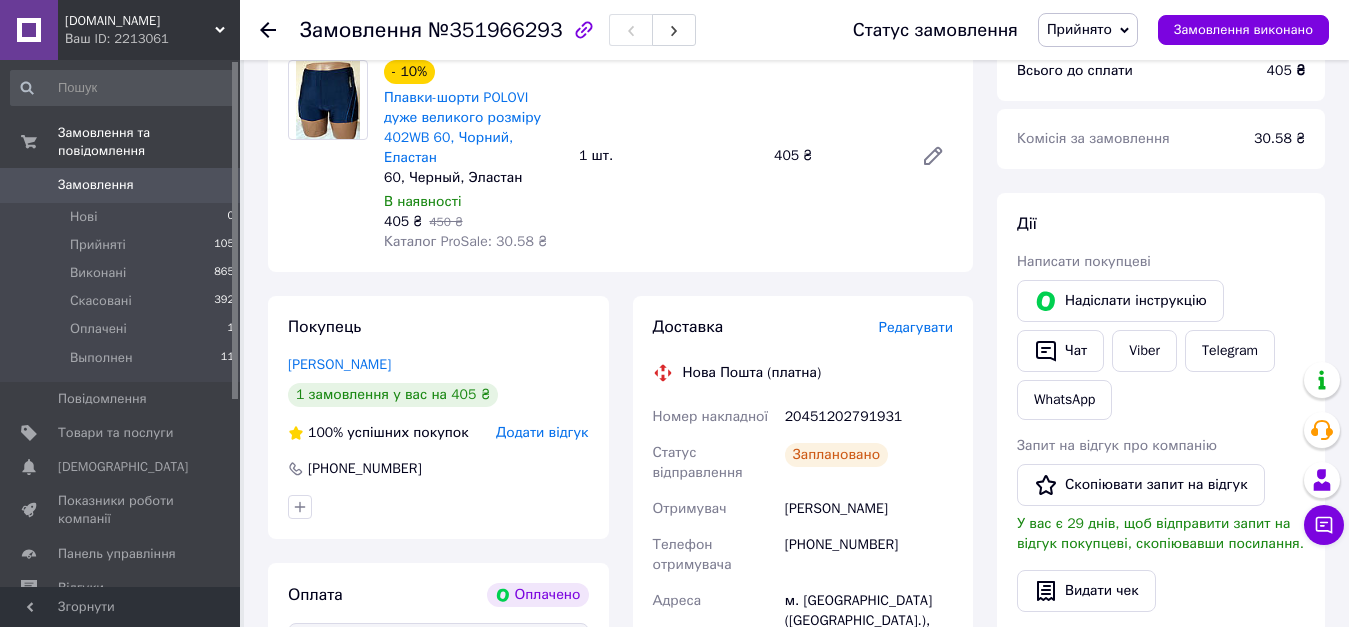 scroll, scrollTop: 200, scrollLeft: 0, axis: vertical 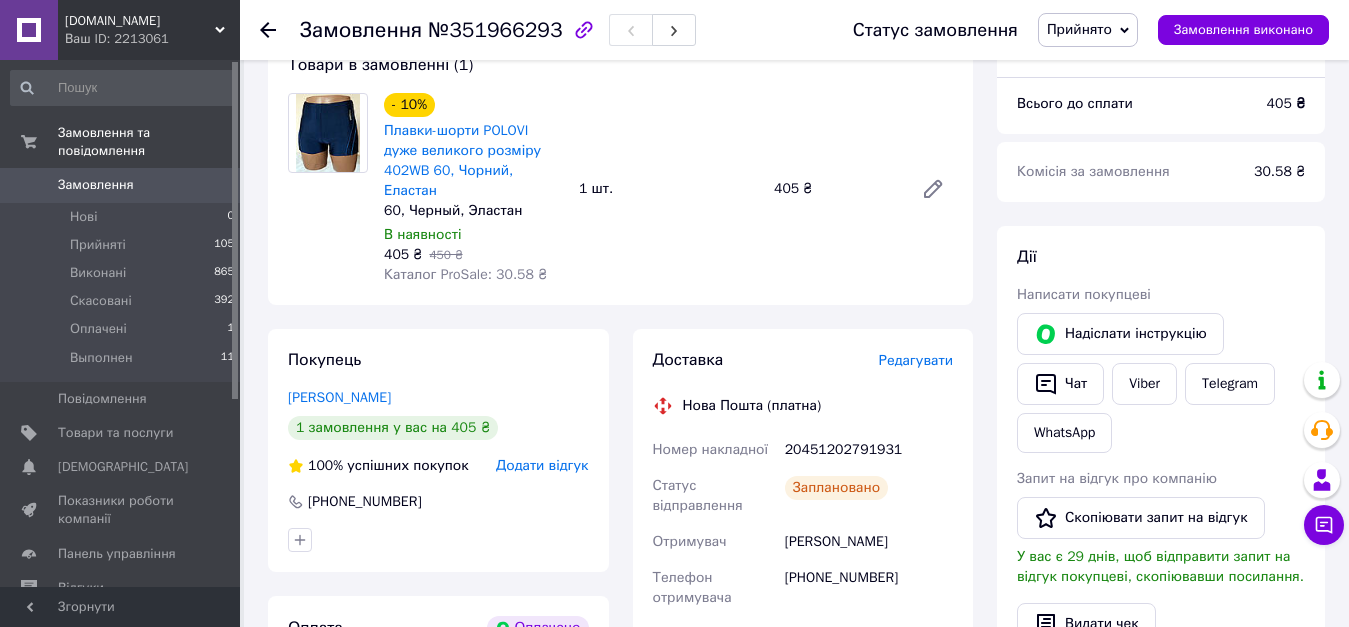 click 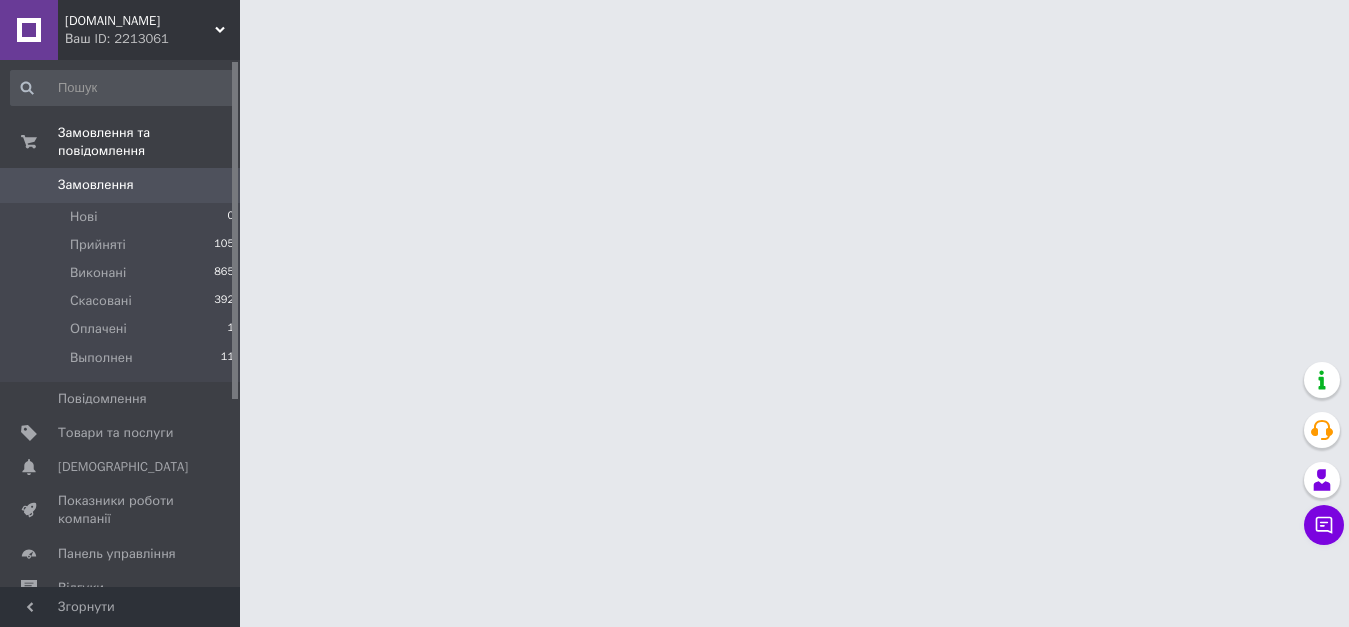 scroll, scrollTop: 0, scrollLeft: 0, axis: both 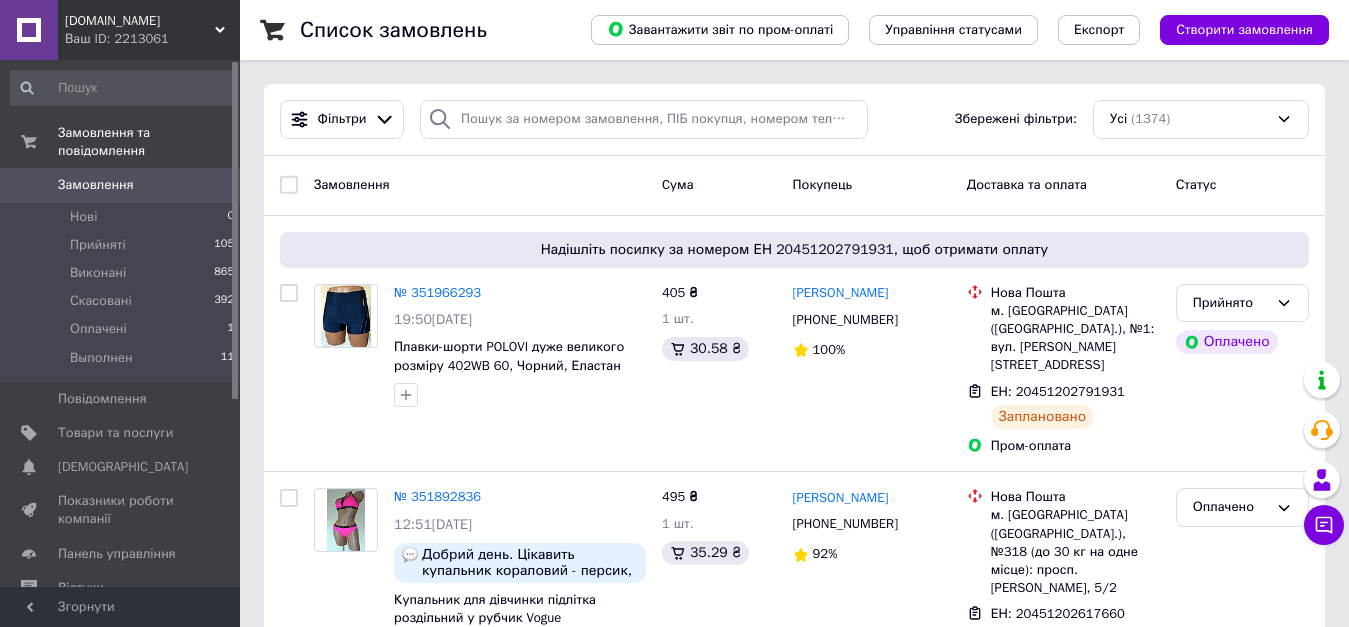 click on "Замовлення" at bounding box center [96, 185] 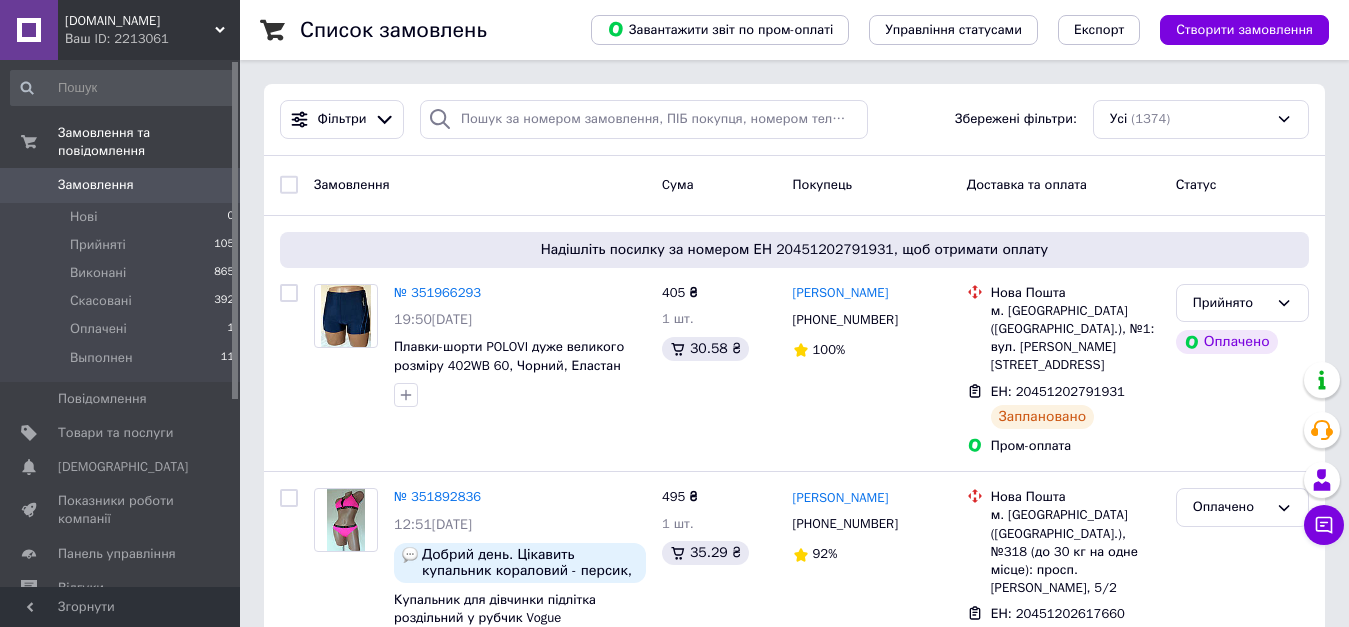 click on "Замовлення" at bounding box center (96, 185) 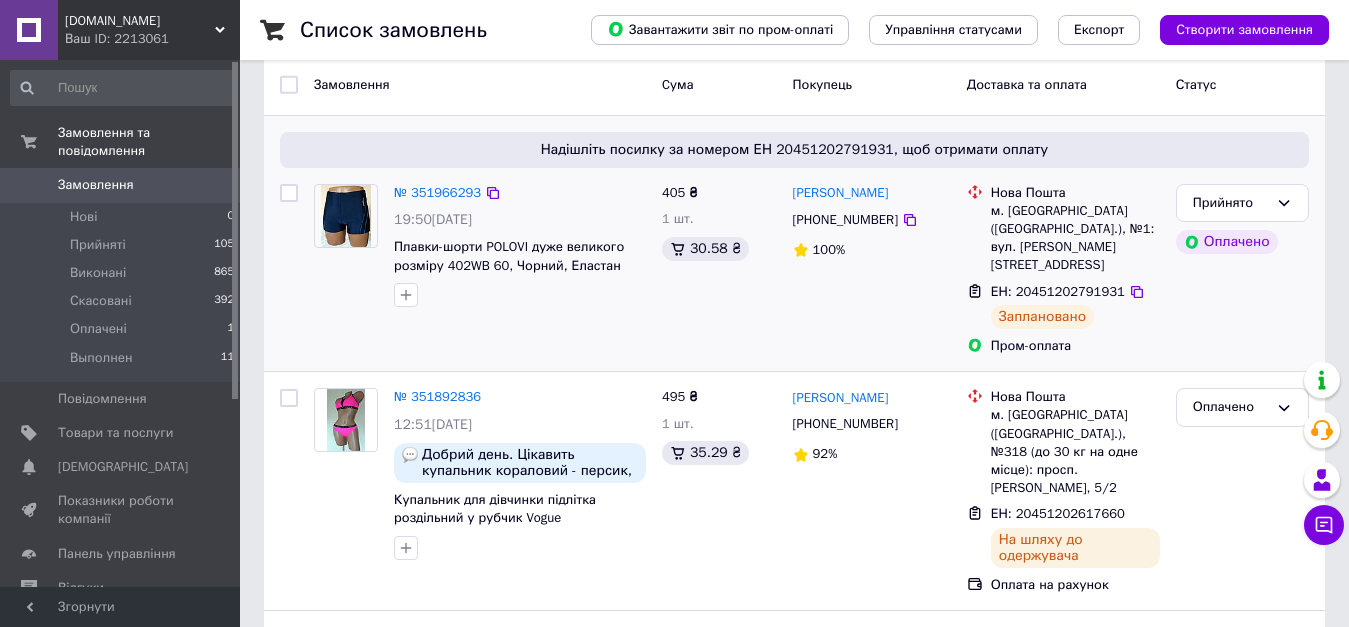 scroll, scrollTop: 0, scrollLeft: 0, axis: both 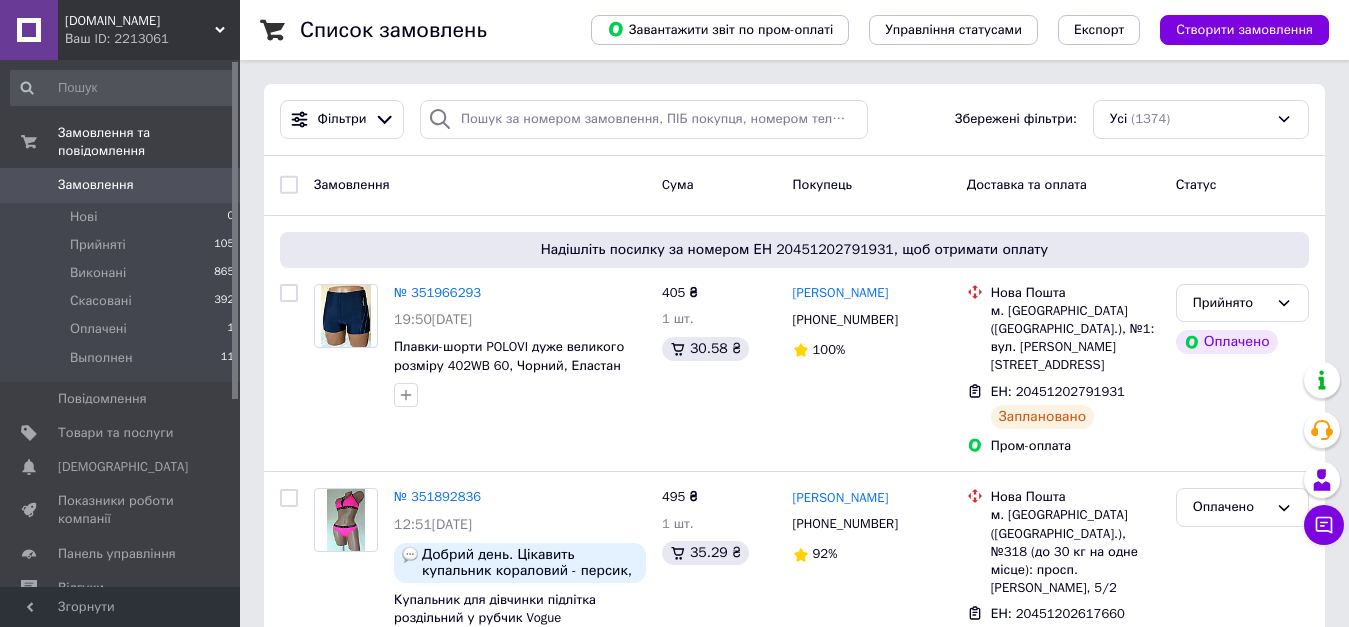 click on "Замовлення" at bounding box center (96, 185) 